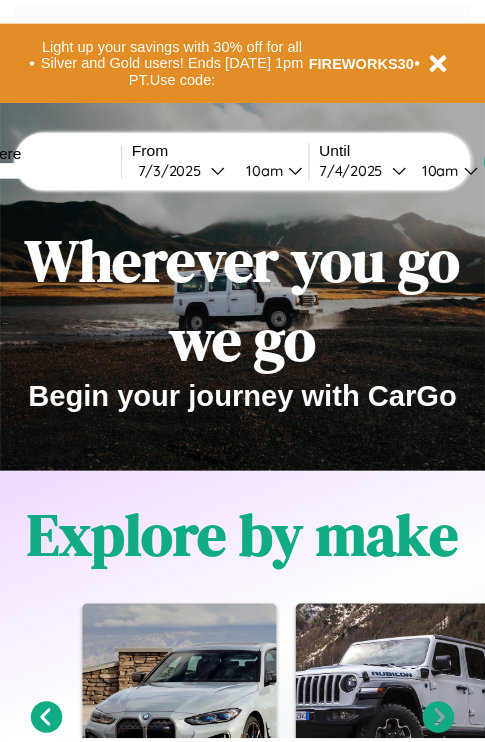 scroll, scrollTop: 0, scrollLeft: 0, axis: both 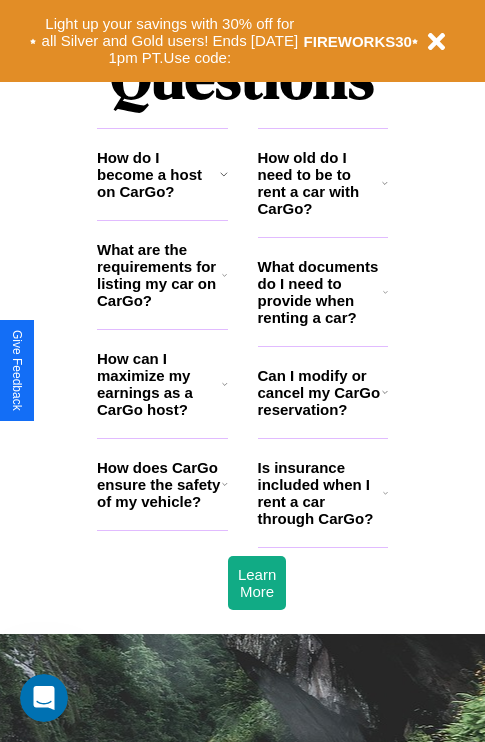 click 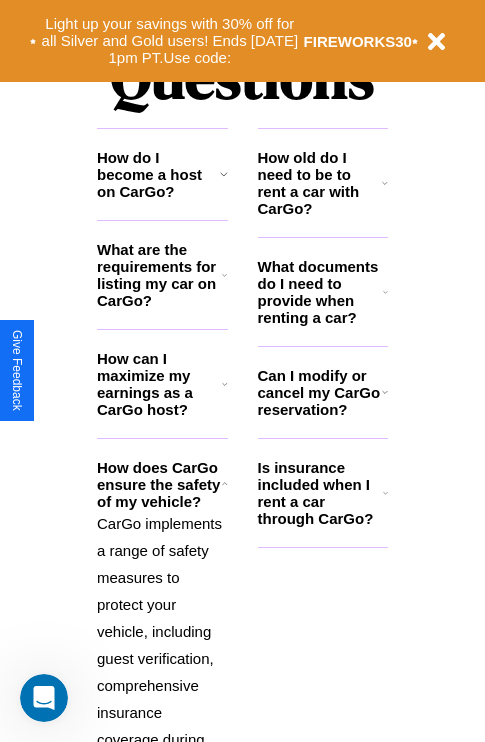 click on "Is insurance included when I rent a car through CarGo?" at bounding box center (320, 493) 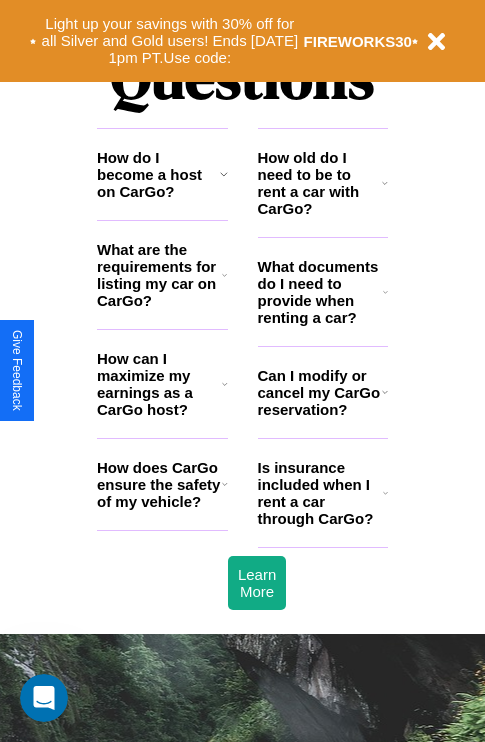 click 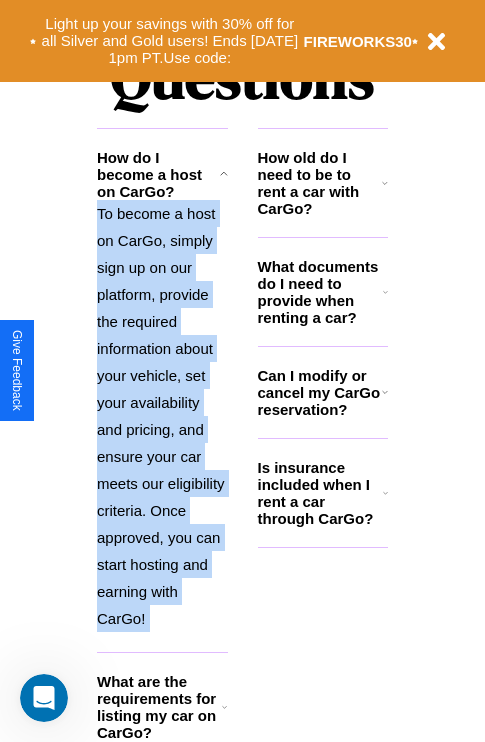 scroll, scrollTop: 0, scrollLeft: 0, axis: both 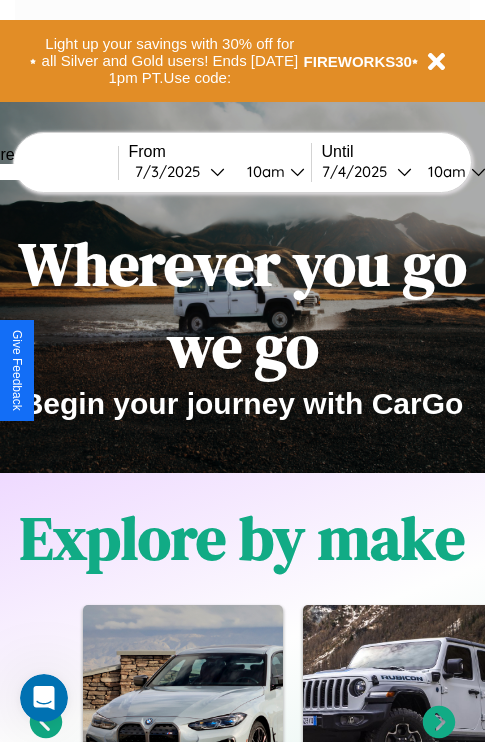 click at bounding box center (43, 172) 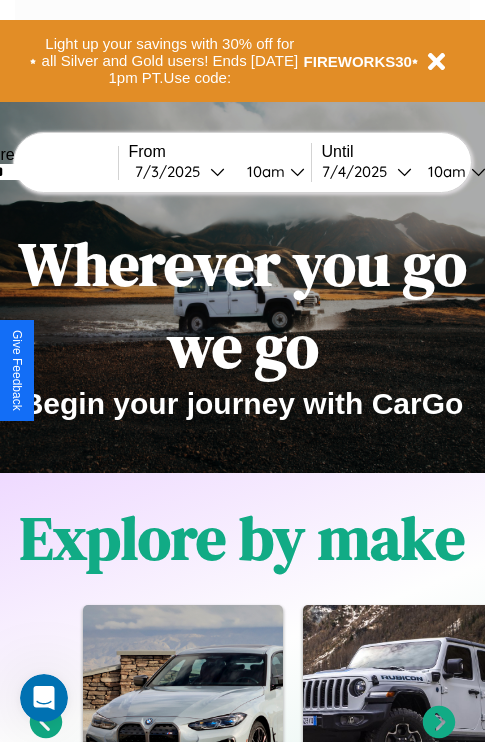 type on "******" 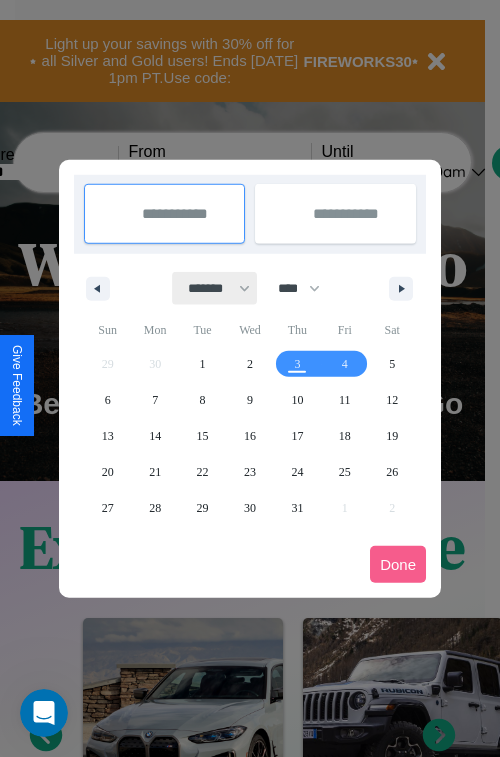 click on "******* ******** ***** ***** *** **** **** ****** ********* ******* ******** ********" at bounding box center [215, 288] 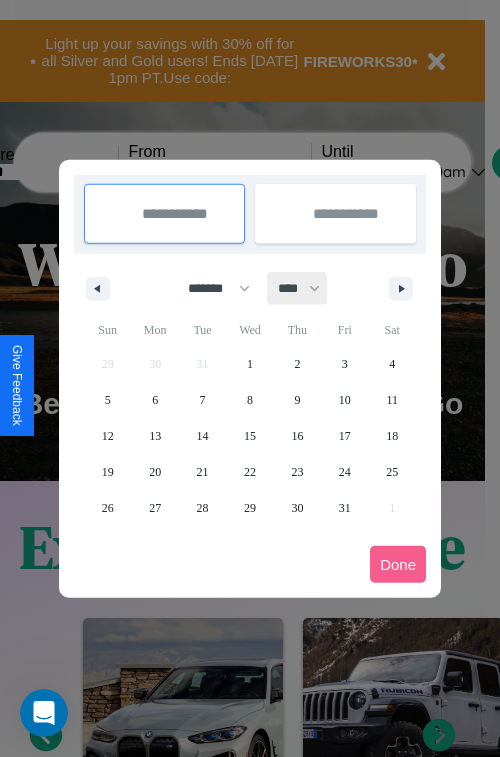 click on "**** **** **** **** **** **** **** **** **** **** **** **** **** **** **** **** **** **** **** **** **** **** **** **** **** **** **** **** **** **** **** **** **** **** **** **** **** **** **** **** **** **** **** **** **** **** **** **** **** **** **** **** **** **** **** **** **** **** **** **** **** **** **** **** **** **** **** **** **** **** **** **** **** **** **** **** **** **** **** **** **** **** **** **** **** **** **** **** **** **** **** **** **** **** **** **** **** **** **** **** **** **** **** **** **** **** **** **** **** **** **** **** **** **** **** **** **** **** **** **** ****" at bounding box center [298, 288] 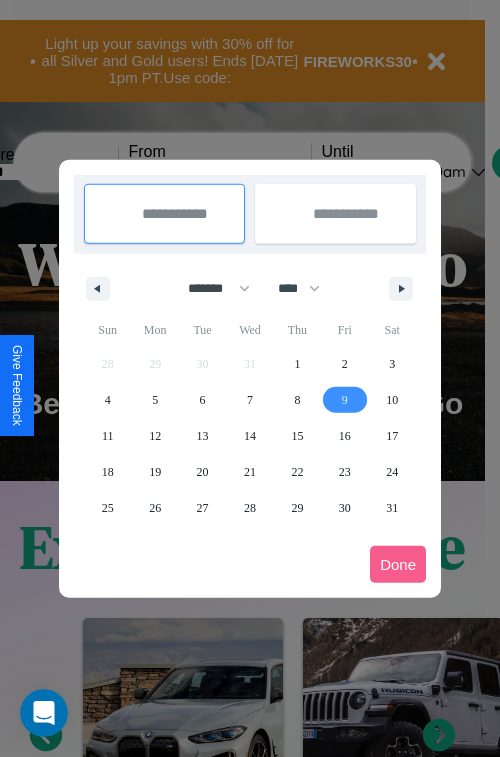 click on "9" at bounding box center (345, 400) 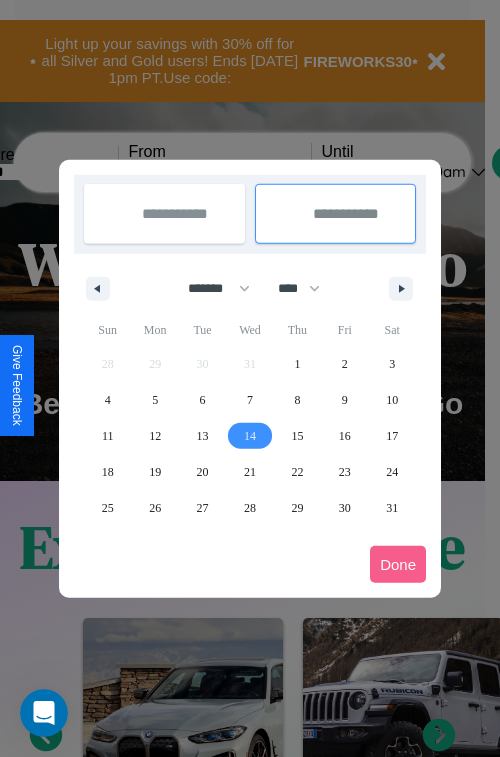 click on "14" at bounding box center (250, 436) 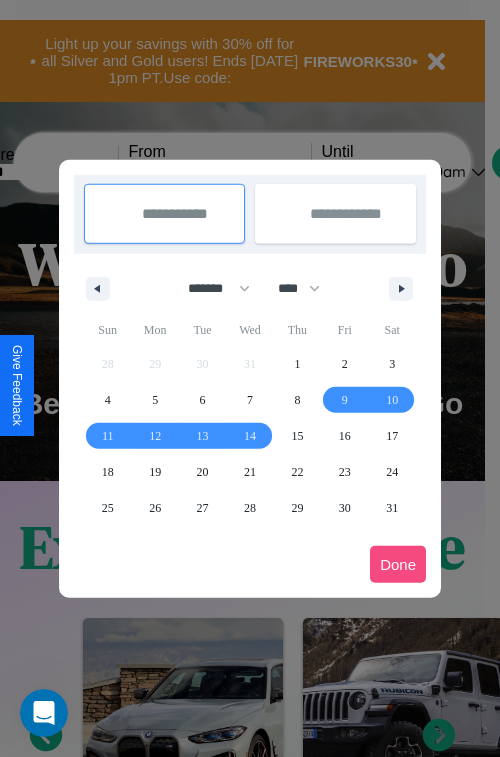 click on "Done" at bounding box center [398, 564] 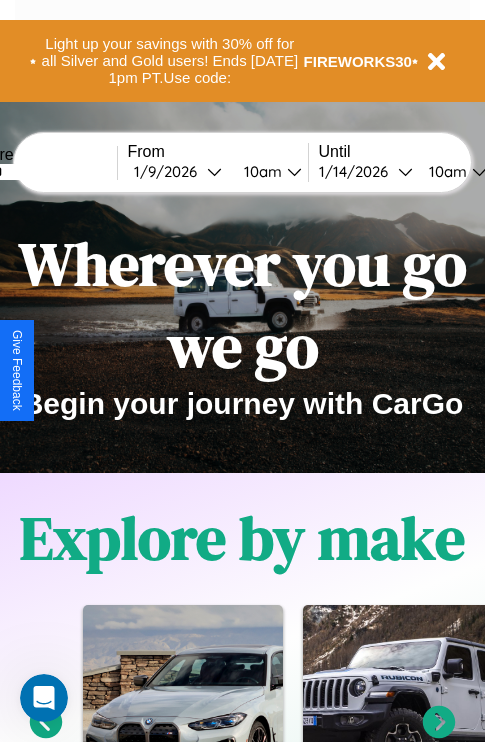 scroll, scrollTop: 0, scrollLeft: 68, axis: horizontal 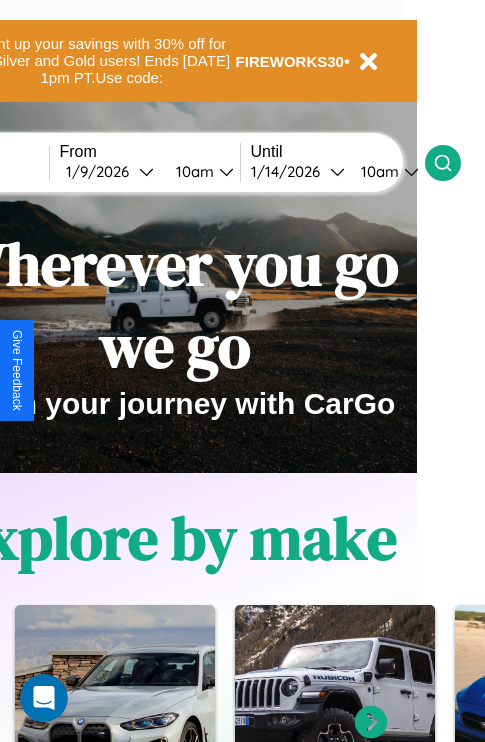 click 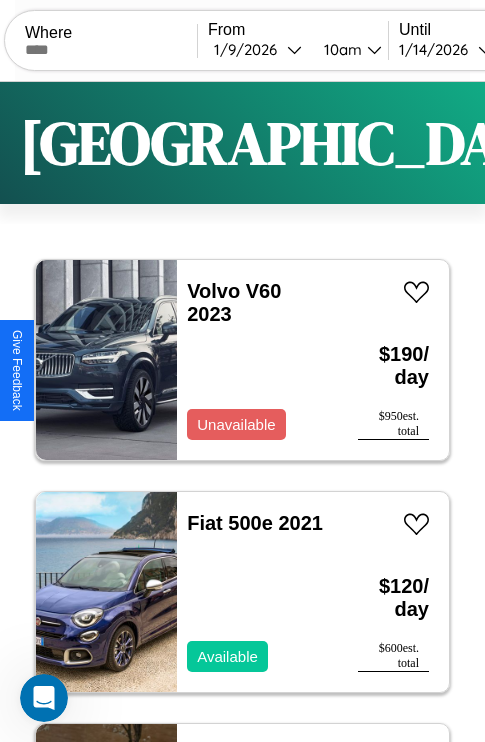 scroll, scrollTop: 95, scrollLeft: 0, axis: vertical 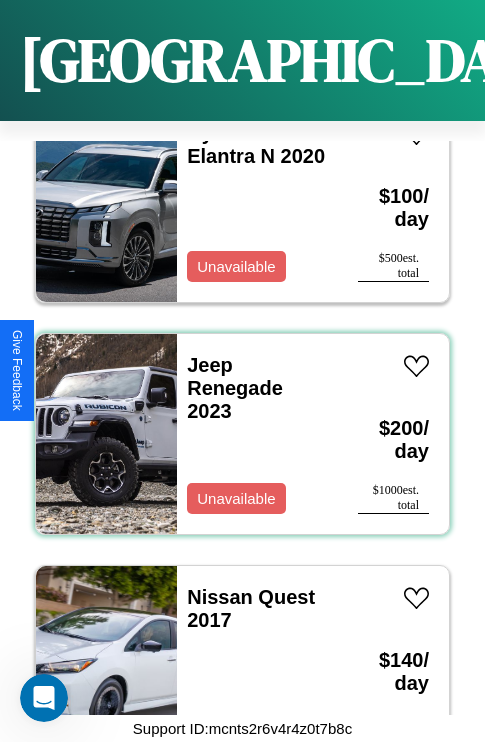 click on "Jeep   Renegade   2023 Unavailable" at bounding box center [257, 434] 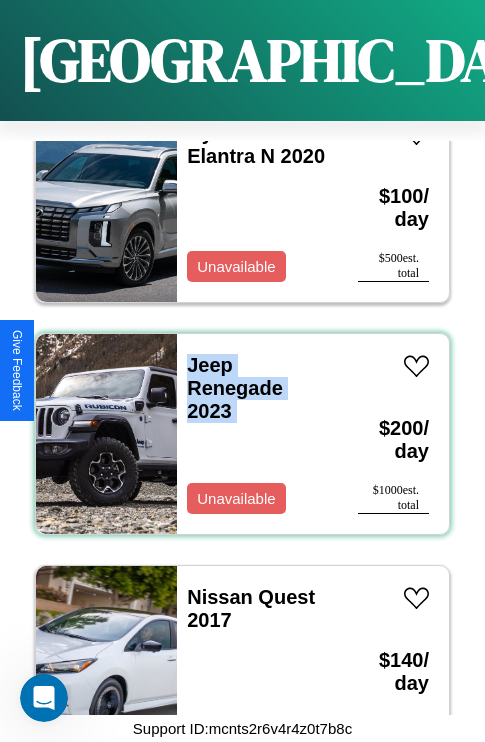 click on "Jeep   Renegade   2023 Unavailable" at bounding box center (257, 434) 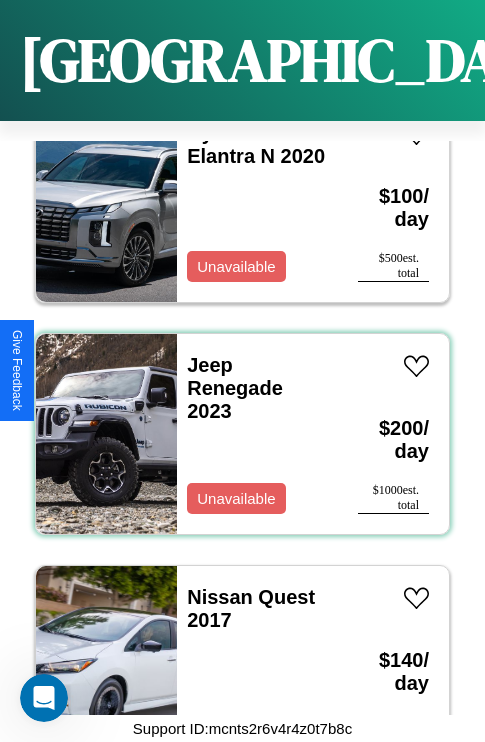 click on "Jeep   Renegade   2023 Unavailable" at bounding box center [257, 434] 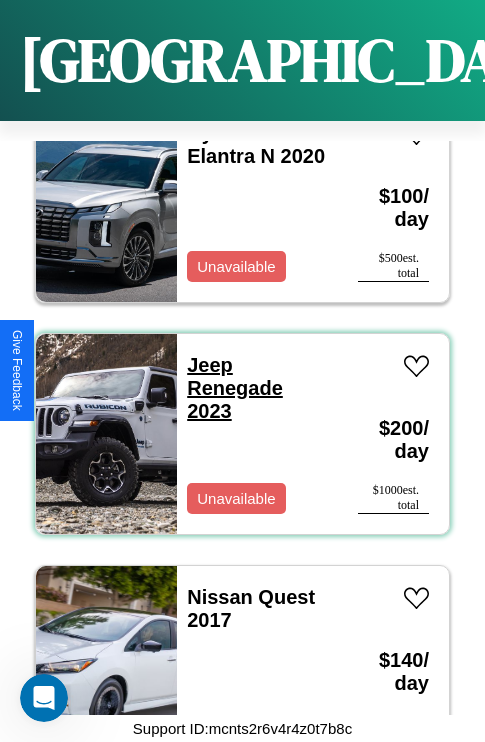 click on "Jeep   Renegade   2023" at bounding box center (235, 388) 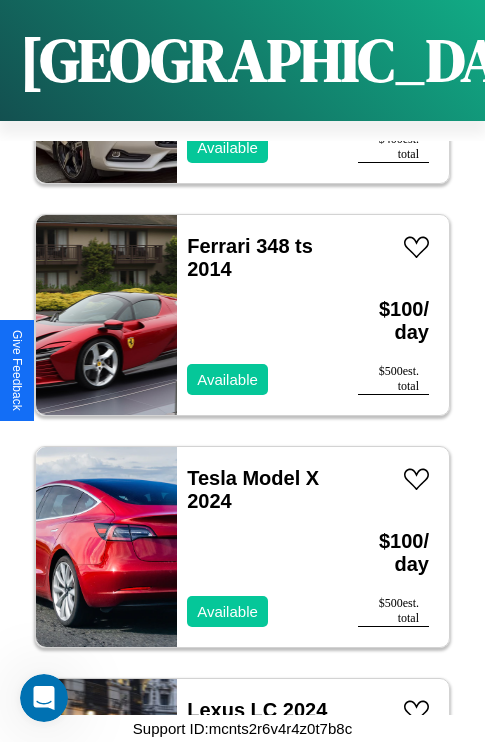 scroll, scrollTop: 3787, scrollLeft: 0, axis: vertical 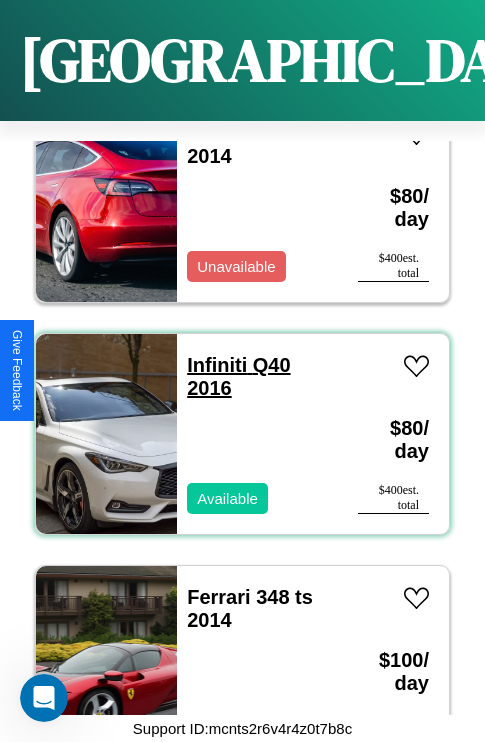 click on "Infiniti   Q40   2016" at bounding box center [238, 376] 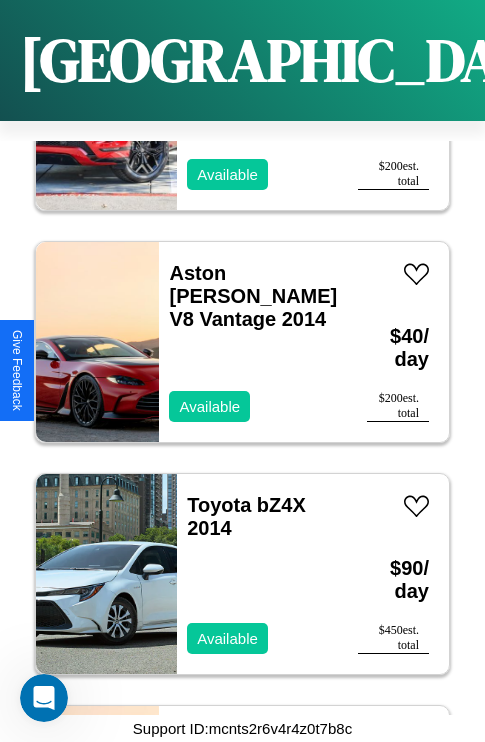 scroll, scrollTop: 1467, scrollLeft: 0, axis: vertical 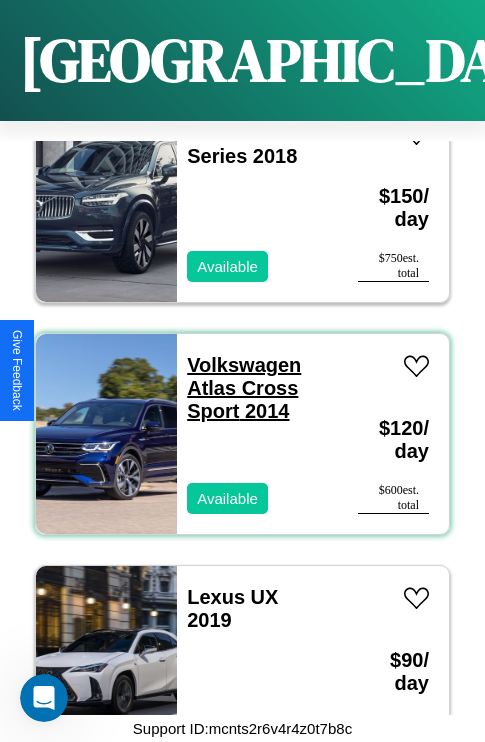 click on "Volkswagen   Atlas Cross Sport   2014" at bounding box center (244, 388) 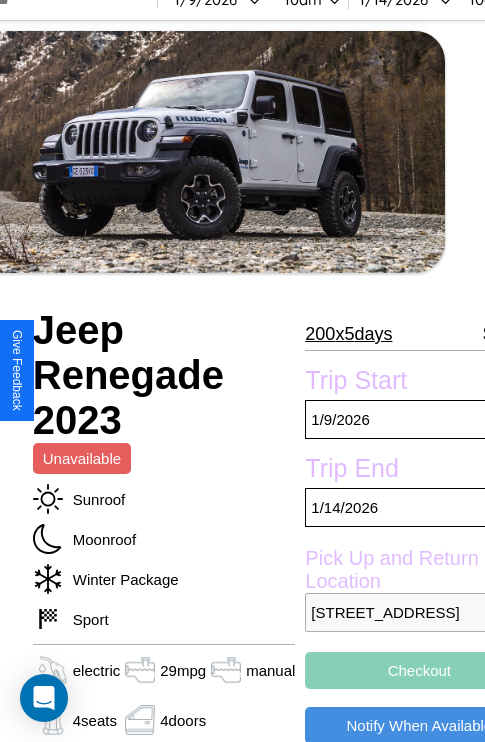 scroll, scrollTop: 99, scrollLeft: 80, axis: both 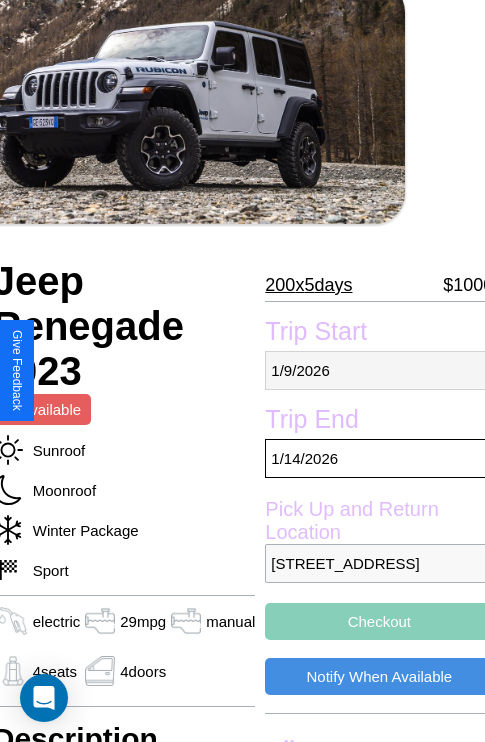 click on "1 / 9 / 2026" at bounding box center [379, 370] 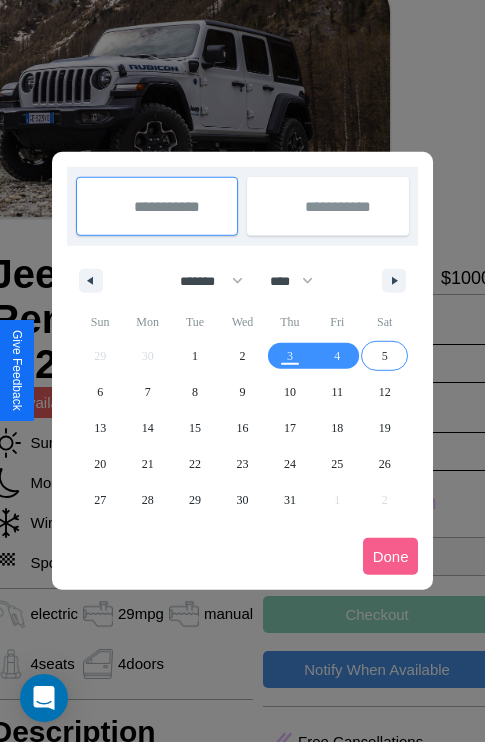 scroll, scrollTop: 0, scrollLeft: 80, axis: horizontal 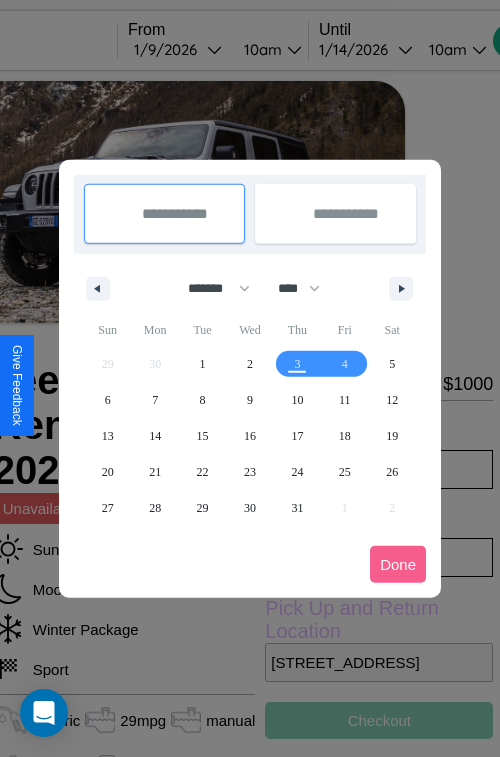 click at bounding box center [250, 378] 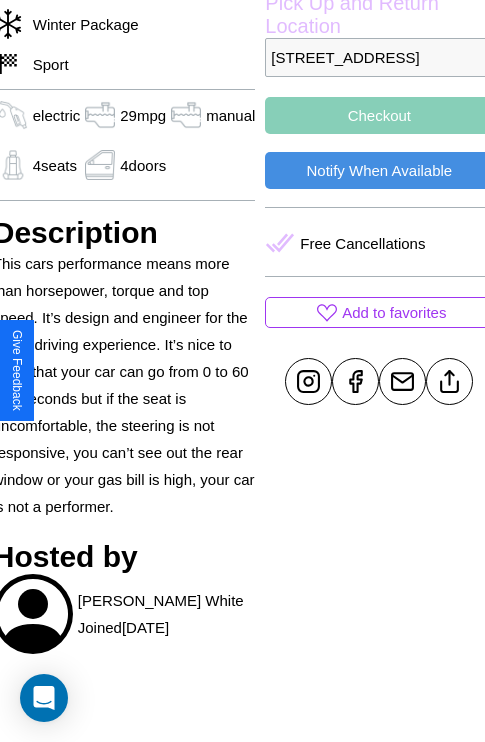 scroll, scrollTop: 643, scrollLeft: 80, axis: both 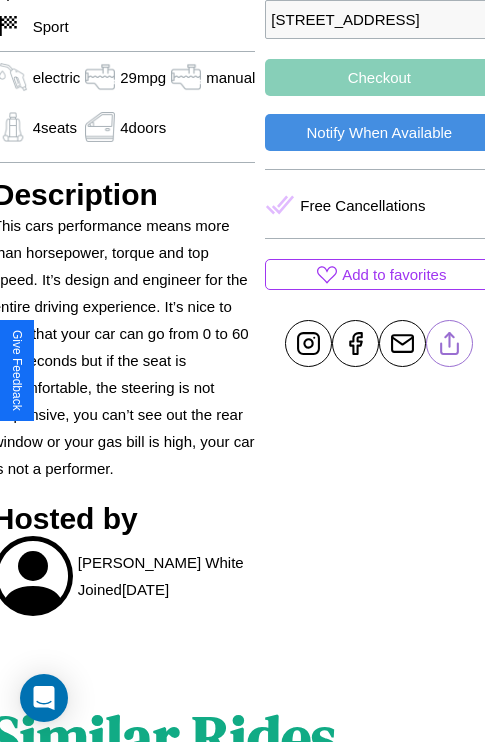 click 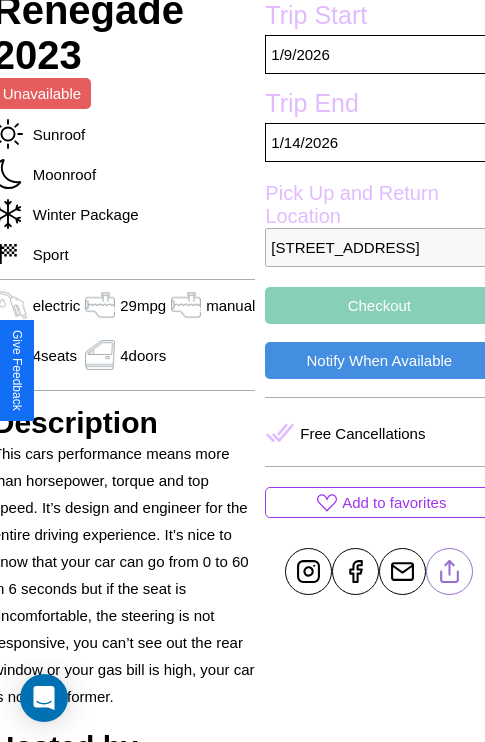 scroll, scrollTop: 377, scrollLeft: 80, axis: both 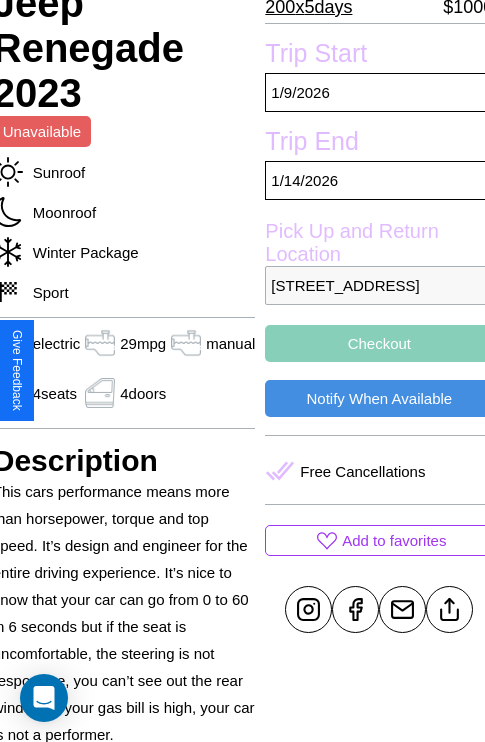 click on "Checkout" at bounding box center (379, 343) 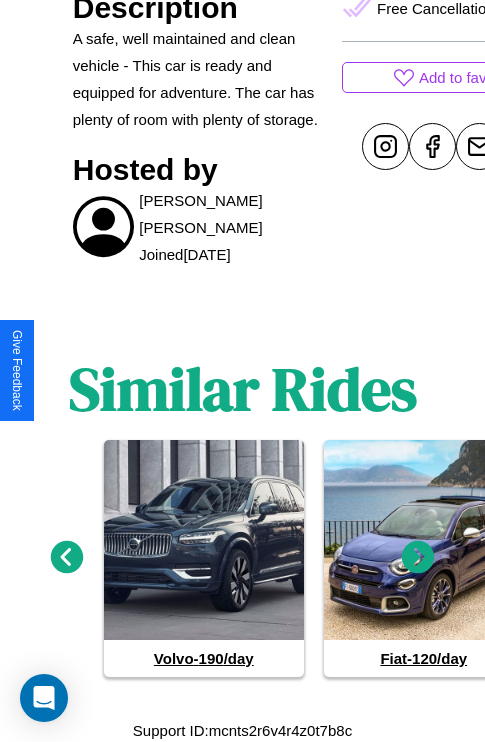 scroll, scrollTop: 817, scrollLeft: 0, axis: vertical 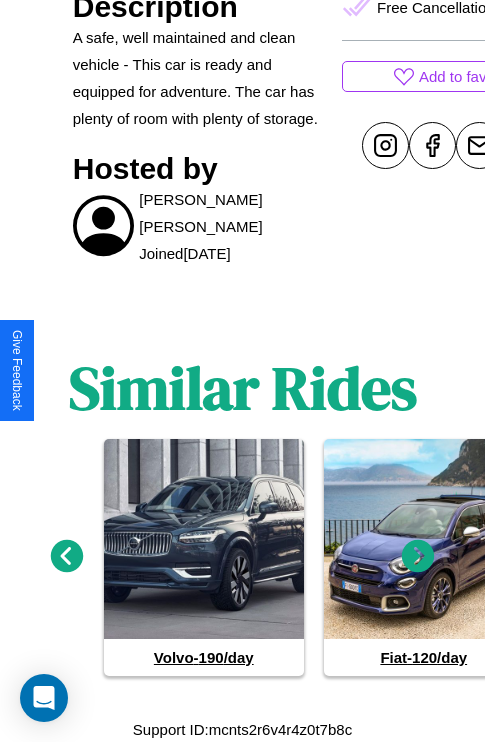 click 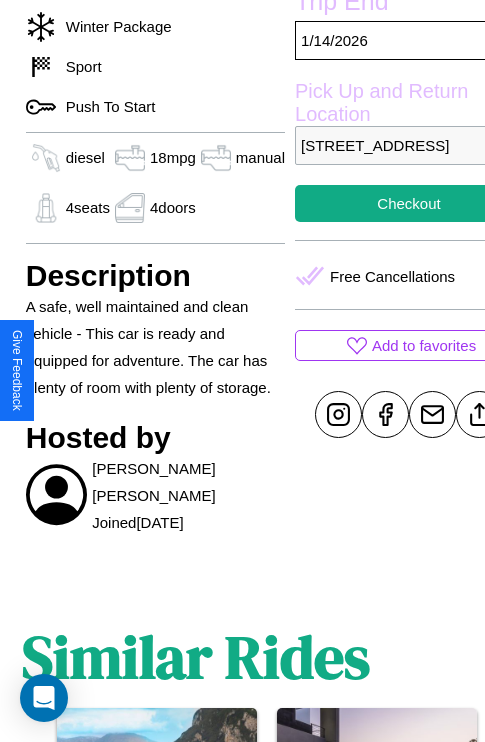 scroll, scrollTop: 408, scrollLeft: 72, axis: both 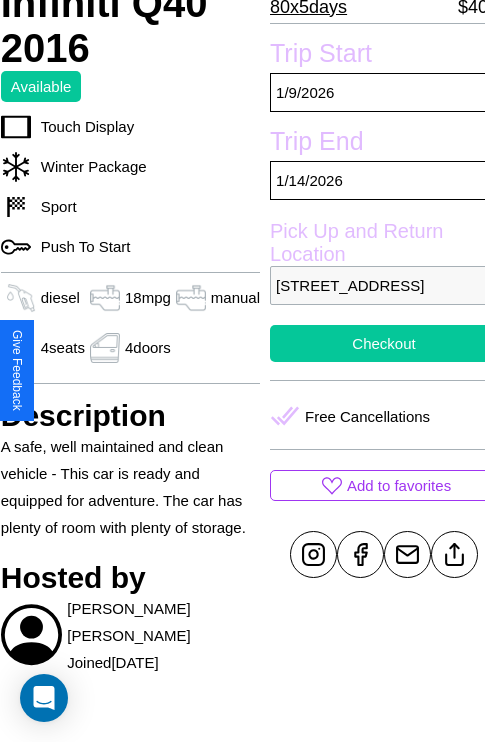 click on "Checkout" at bounding box center [384, 343] 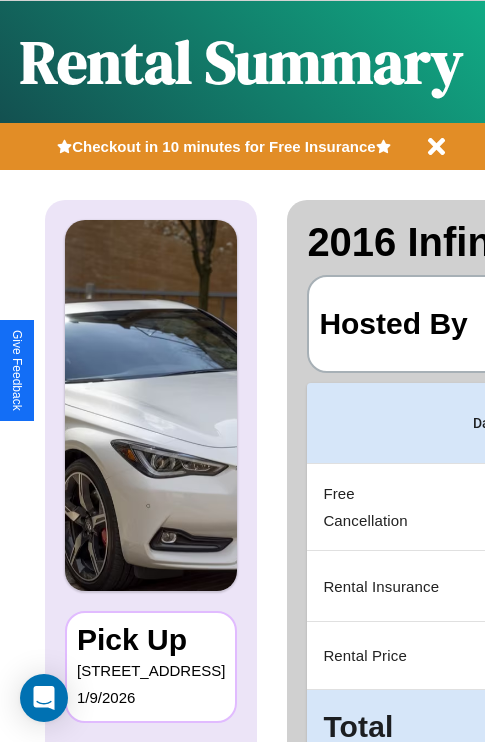 scroll, scrollTop: 0, scrollLeft: 378, axis: horizontal 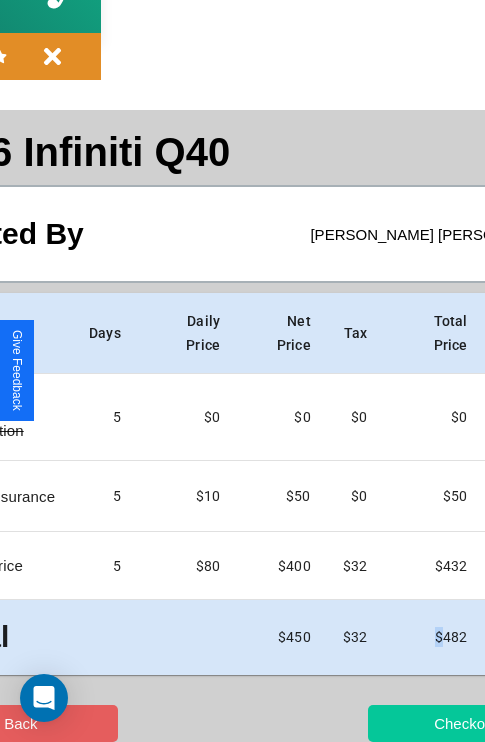 click on "Checkout" at bounding box center [465, 723] 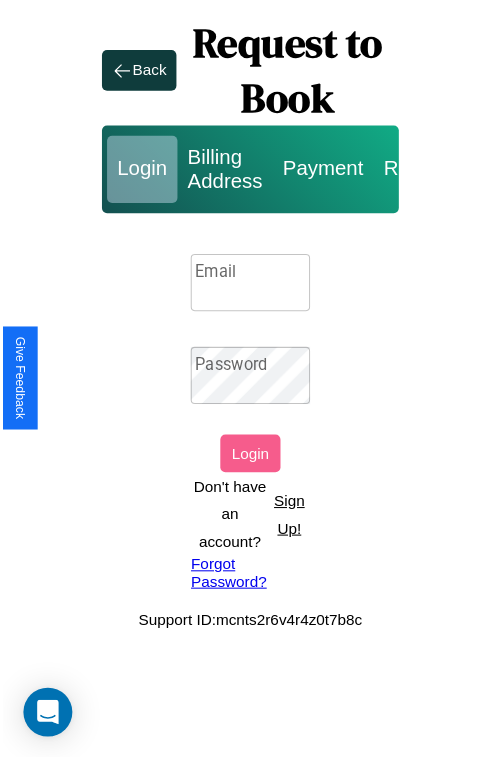 scroll, scrollTop: 0, scrollLeft: 0, axis: both 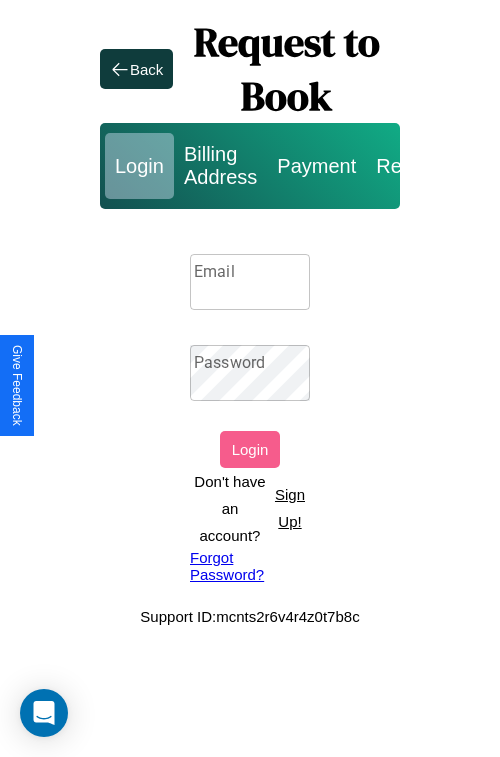 click on "Email" at bounding box center (250, 282) 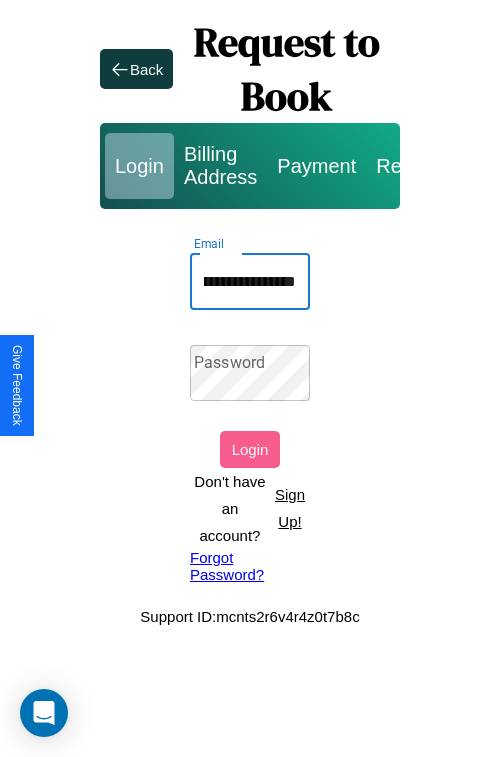 scroll, scrollTop: 0, scrollLeft: 72, axis: horizontal 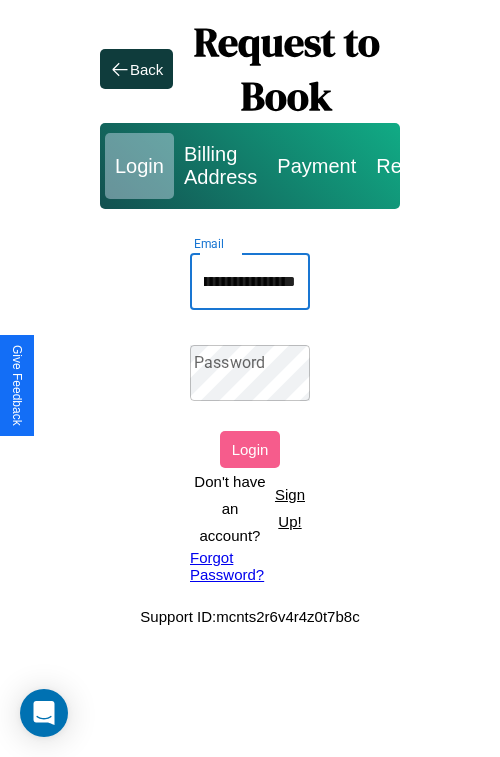 type on "**********" 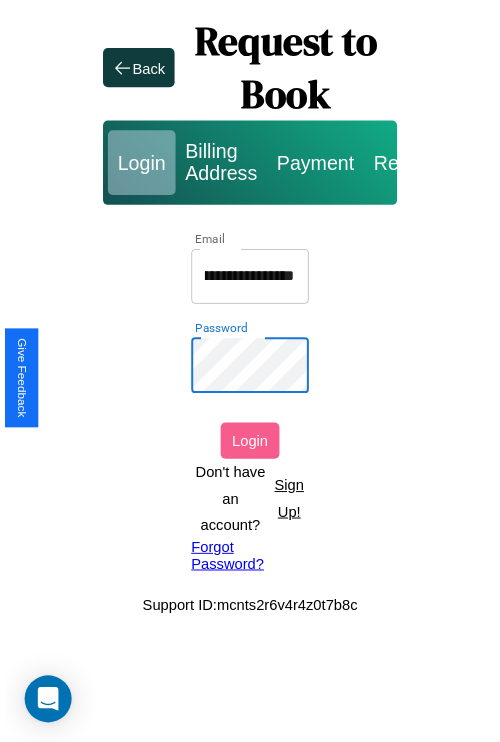 scroll, scrollTop: 0, scrollLeft: 0, axis: both 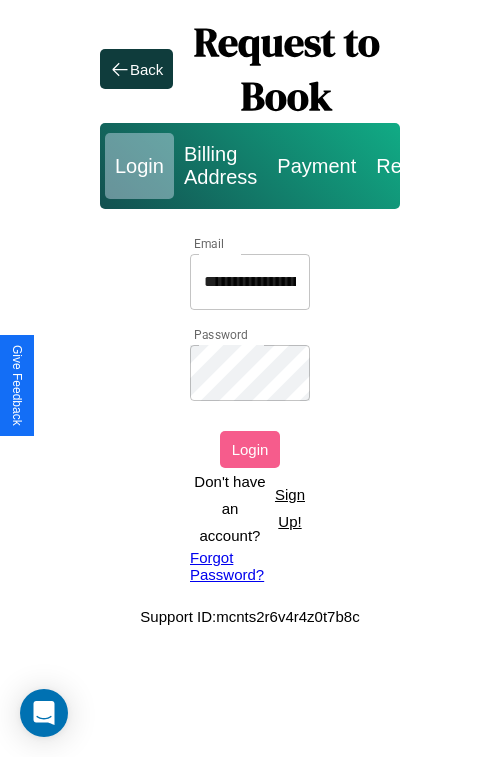 click on "Login" at bounding box center (250, 449) 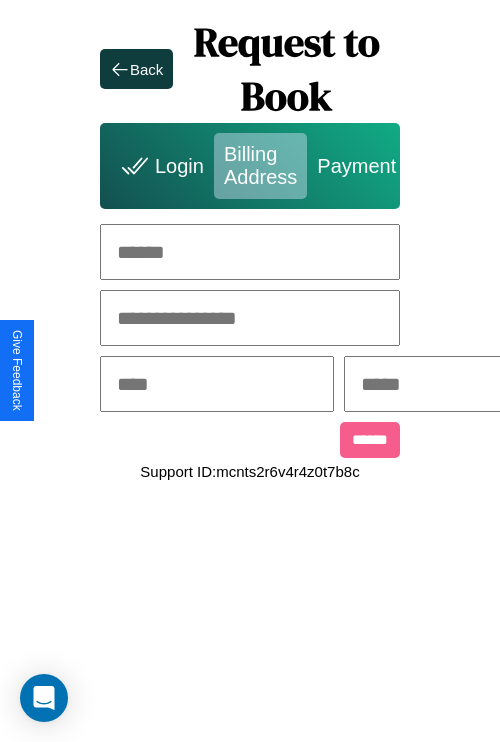 click at bounding box center (250, 252) 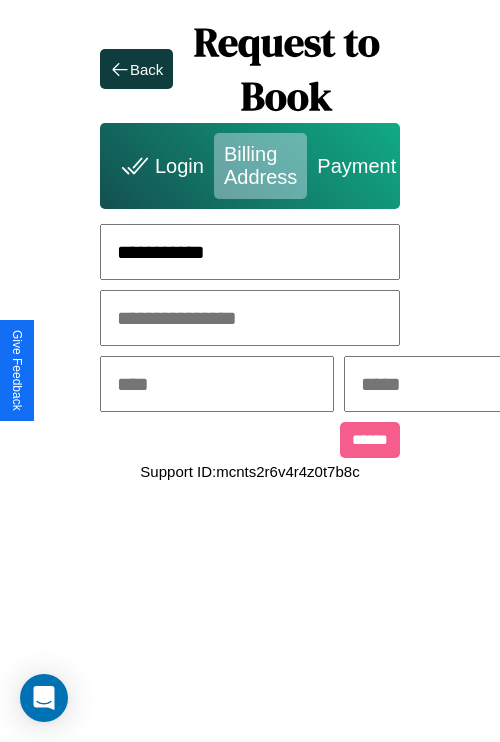 type on "**********" 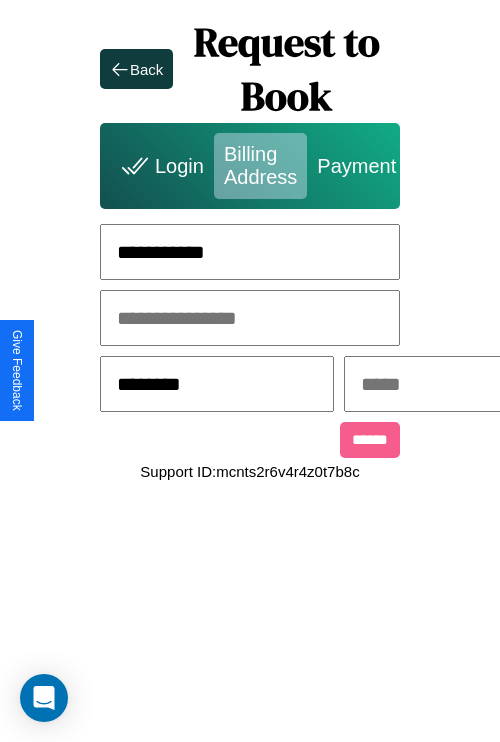type on "********" 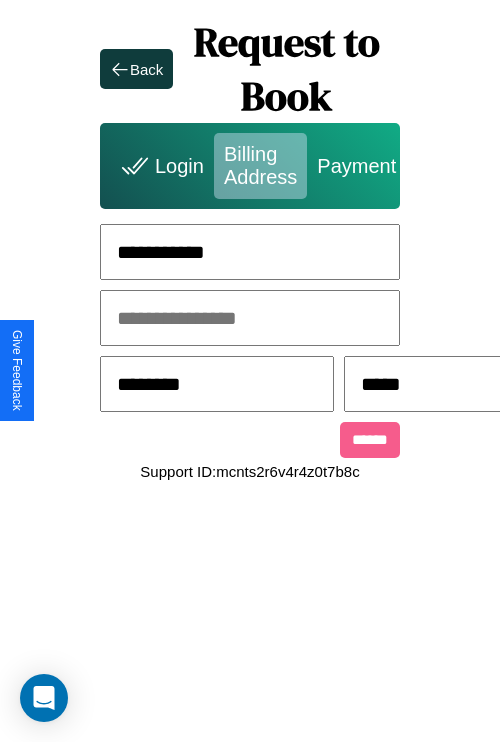 scroll, scrollTop: 0, scrollLeft: 517, axis: horizontal 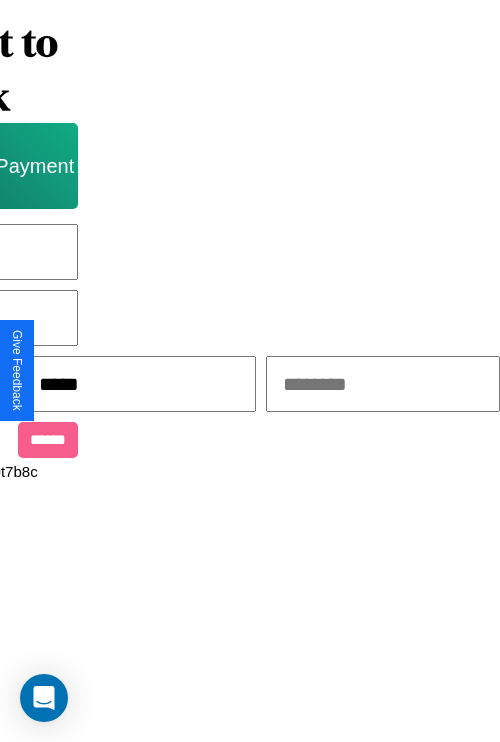 type on "*****" 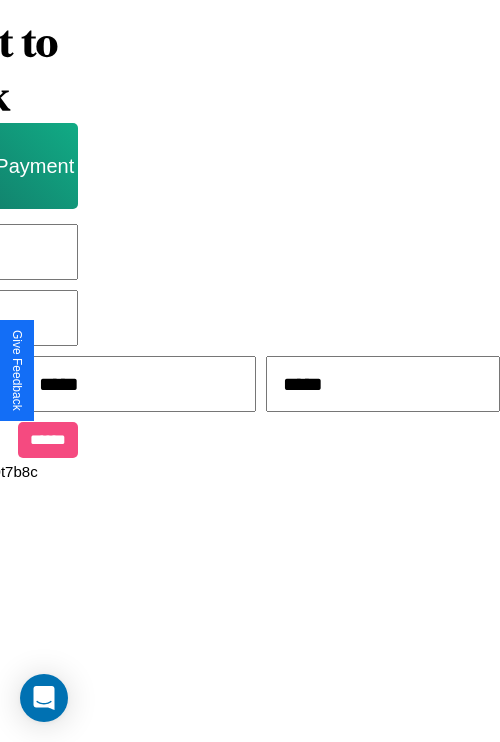 type on "*****" 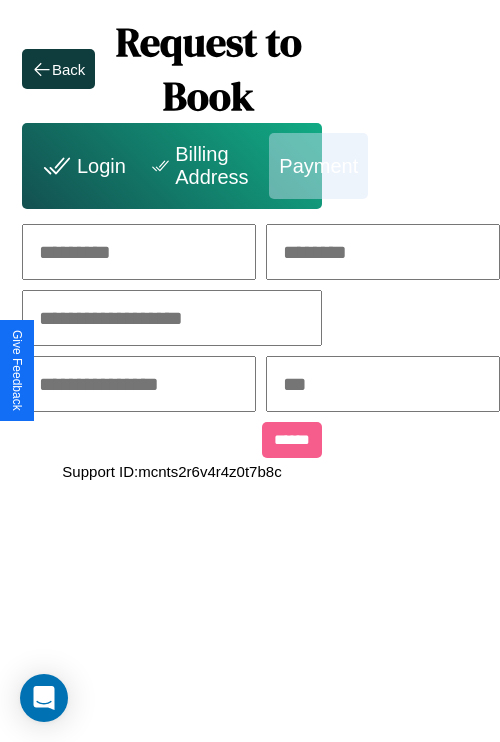 scroll, scrollTop: 0, scrollLeft: 208, axis: horizontal 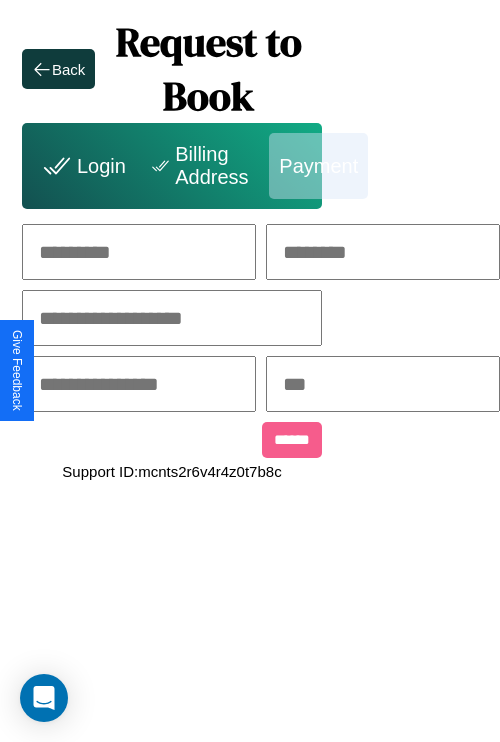 click at bounding box center (139, 252) 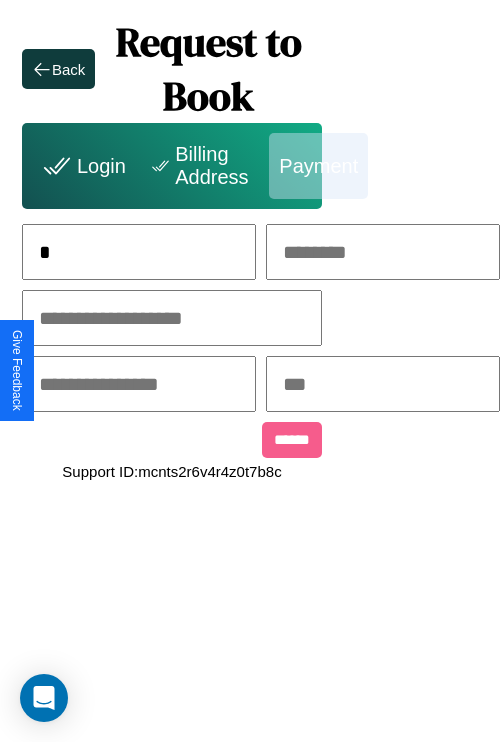 scroll, scrollTop: 0, scrollLeft: 130, axis: horizontal 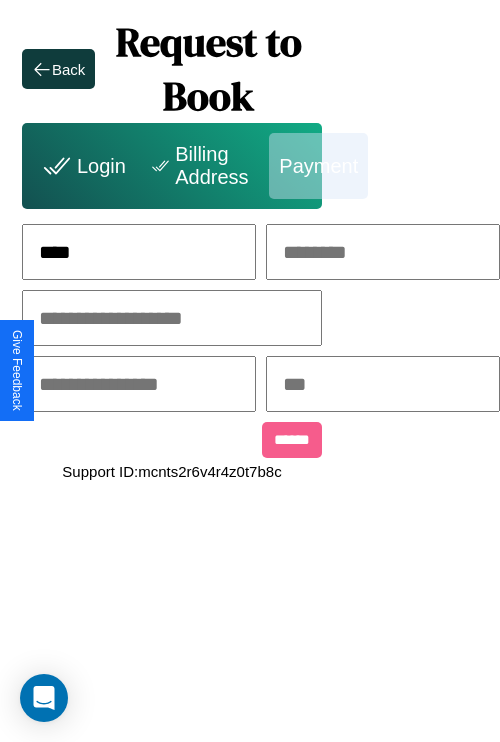 type on "****" 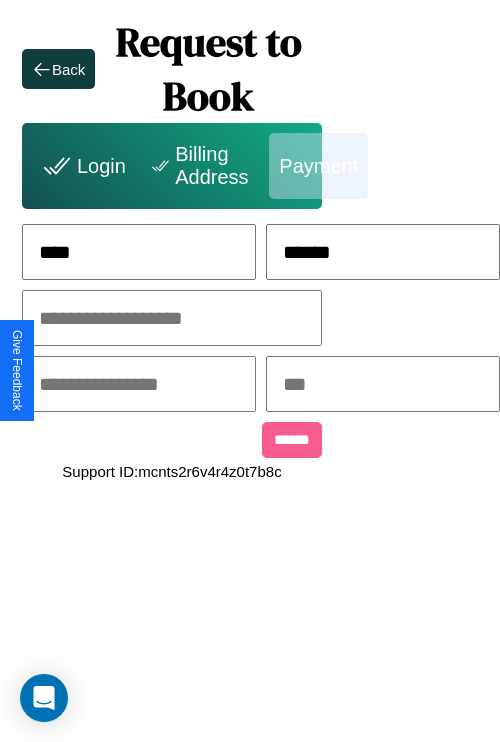 type on "******" 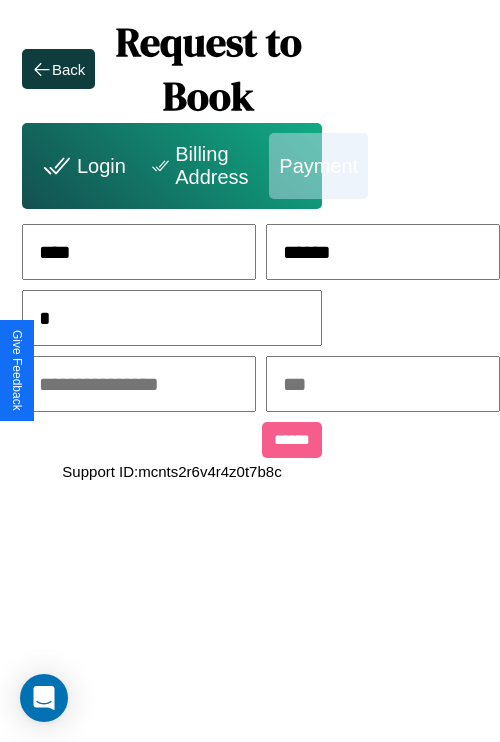 scroll, scrollTop: 0, scrollLeft: 128, axis: horizontal 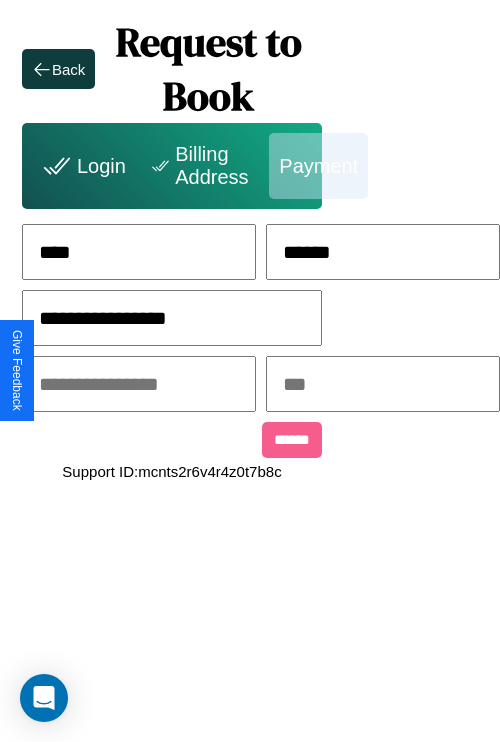 type on "**********" 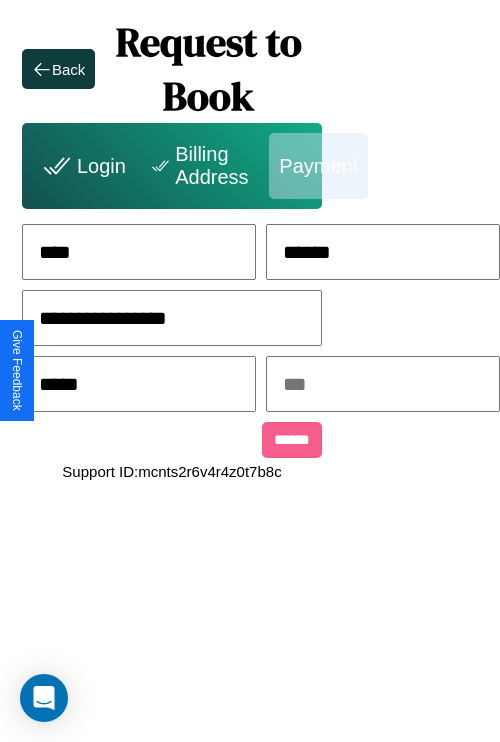 type on "*****" 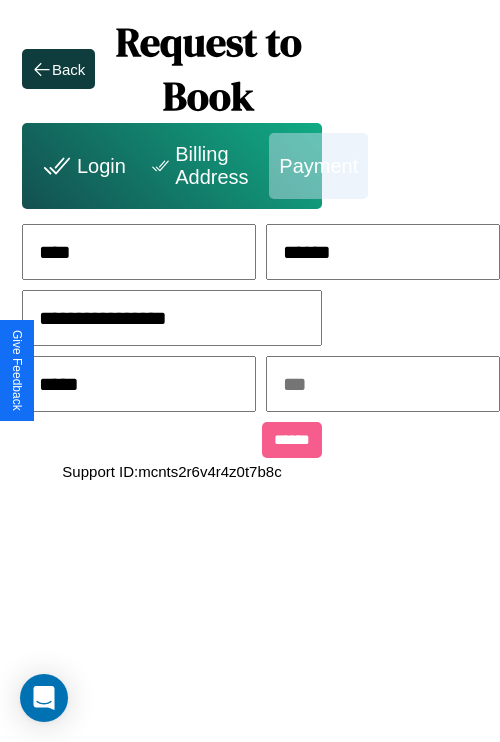 click at bounding box center (383, 384) 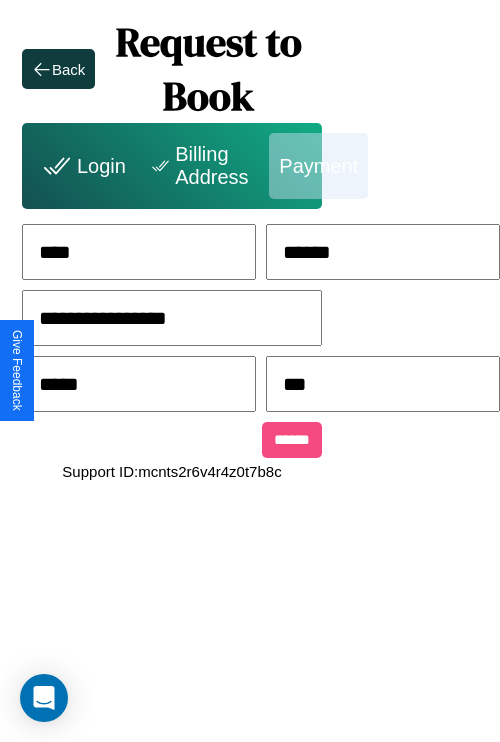 type on "***" 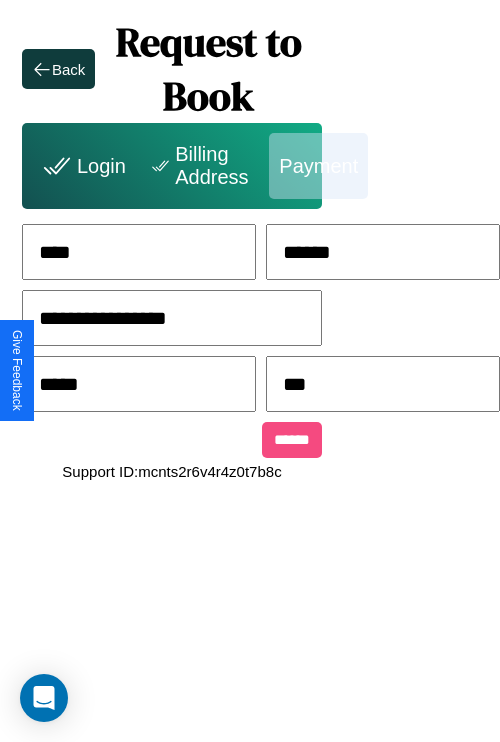 click on "******" at bounding box center (292, 440) 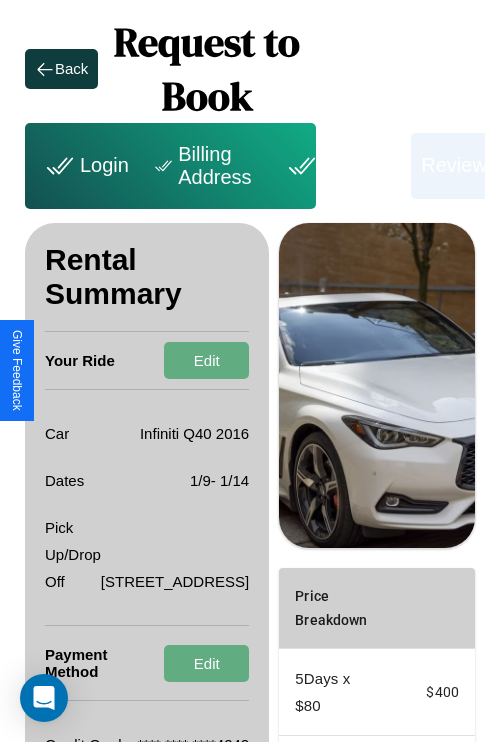 scroll, scrollTop: 301, scrollLeft: 72, axis: both 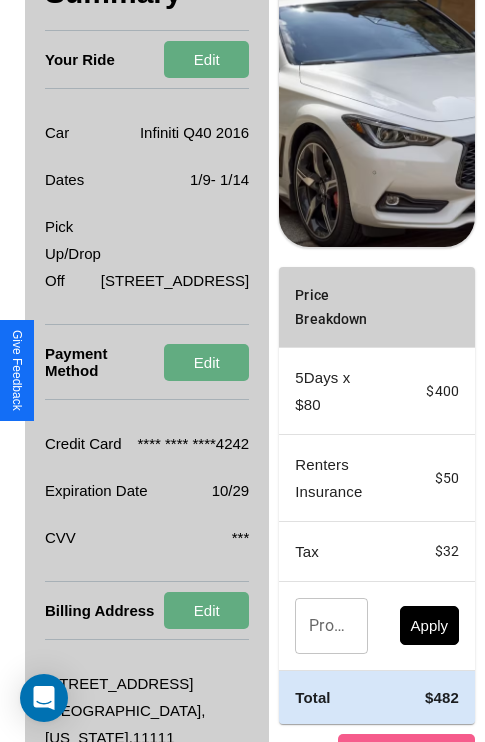 click on "Promo Code" at bounding box center (320, 626) 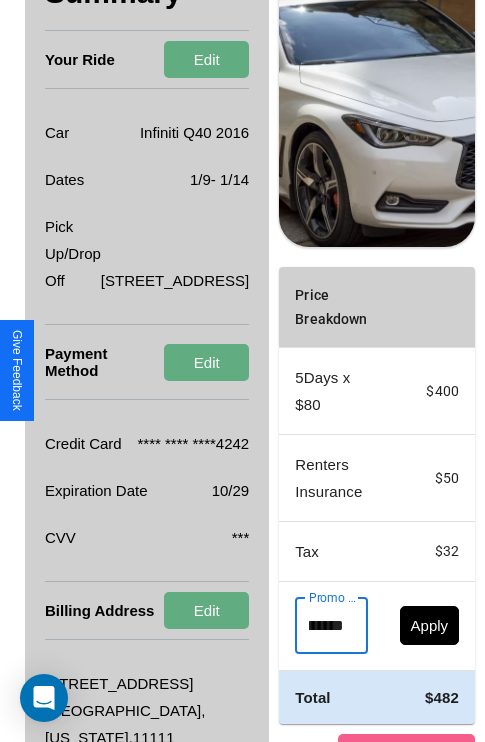 scroll, scrollTop: 0, scrollLeft: 50, axis: horizontal 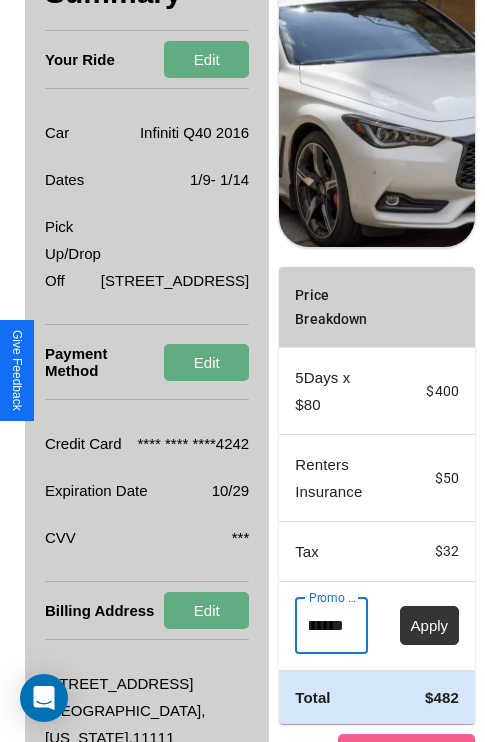 type on "********" 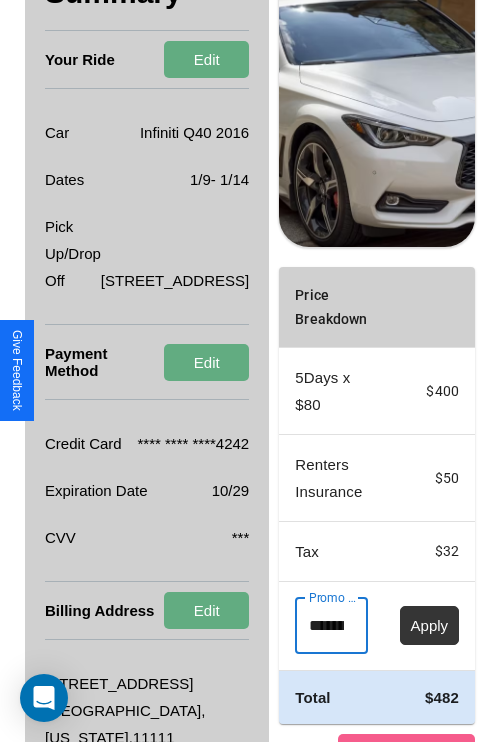 click on "Apply" at bounding box center (430, 625) 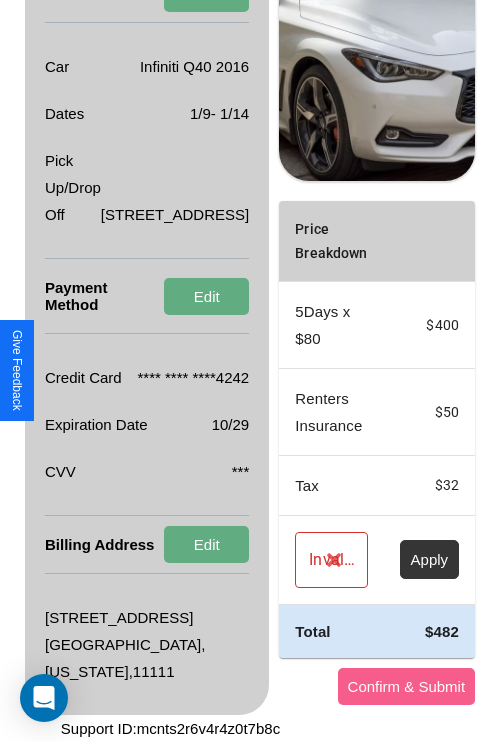 scroll, scrollTop: 455, scrollLeft: 72, axis: both 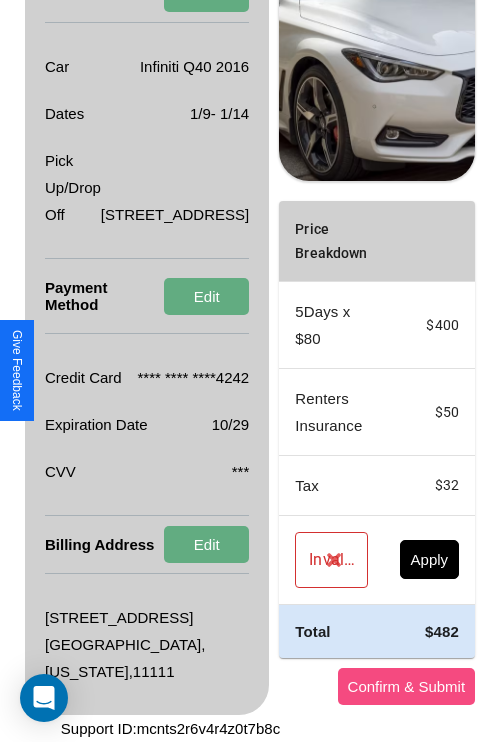click on "Confirm & Submit" at bounding box center (407, 686) 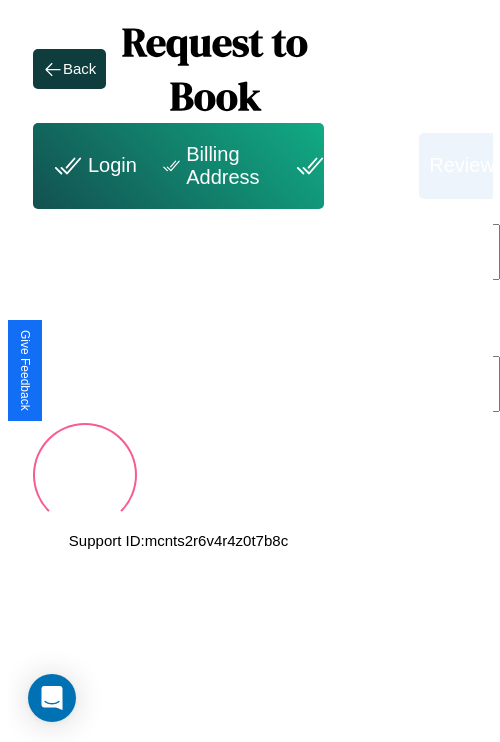 scroll, scrollTop: 0, scrollLeft: 72, axis: horizontal 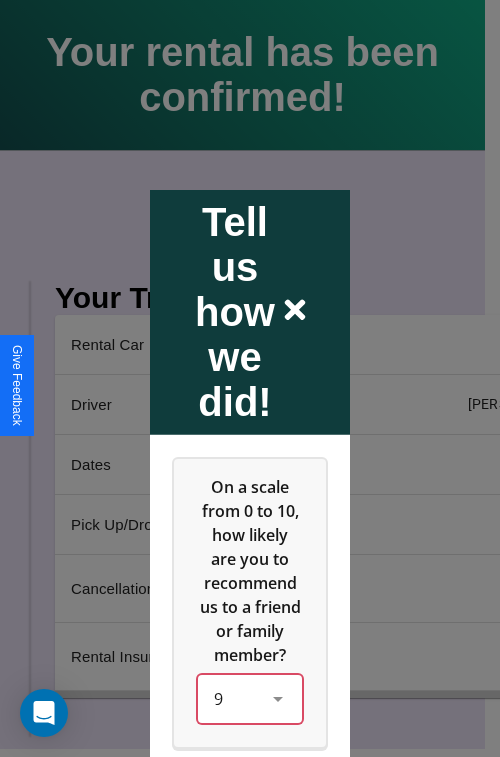 click on "9" at bounding box center [250, 698] 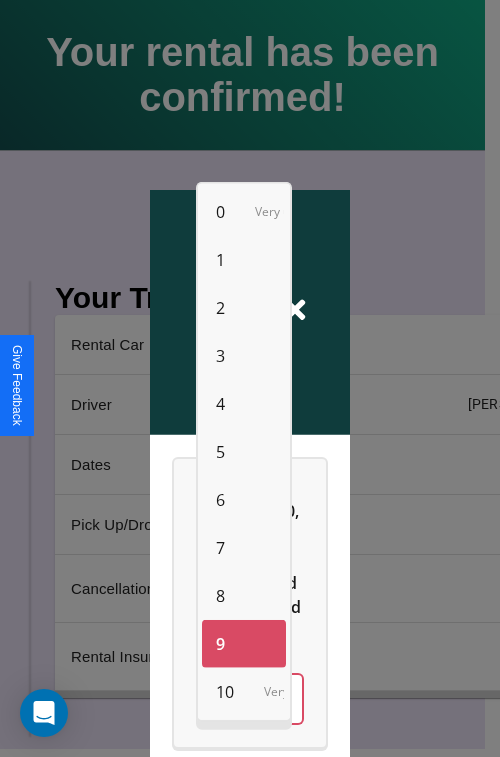click on "8" at bounding box center (220, 596) 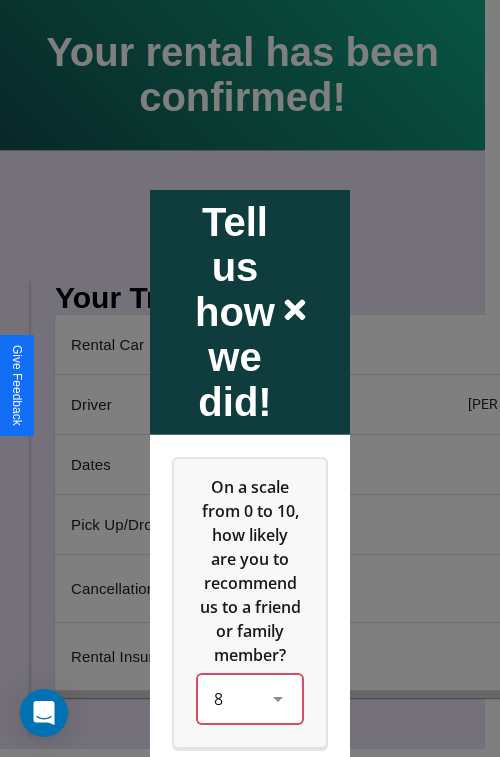 scroll, scrollTop: 286, scrollLeft: 0, axis: vertical 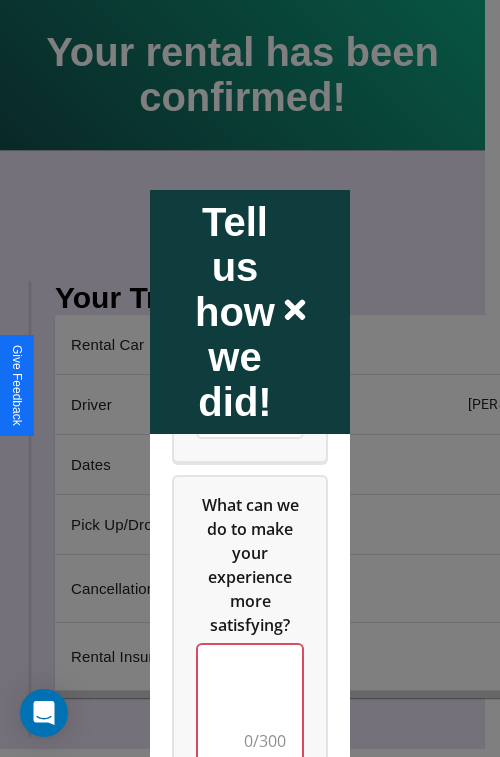 click at bounding box center (250, 704) 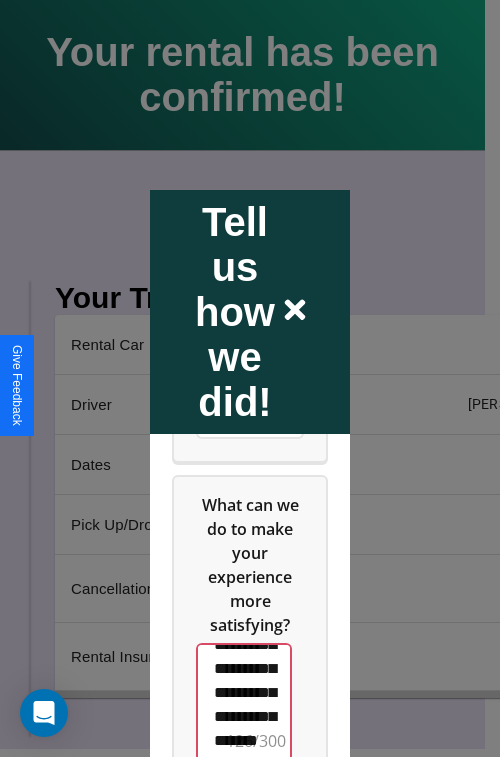 scroll, scrollTop: 516, scrollLeft: 0, axis: vertical 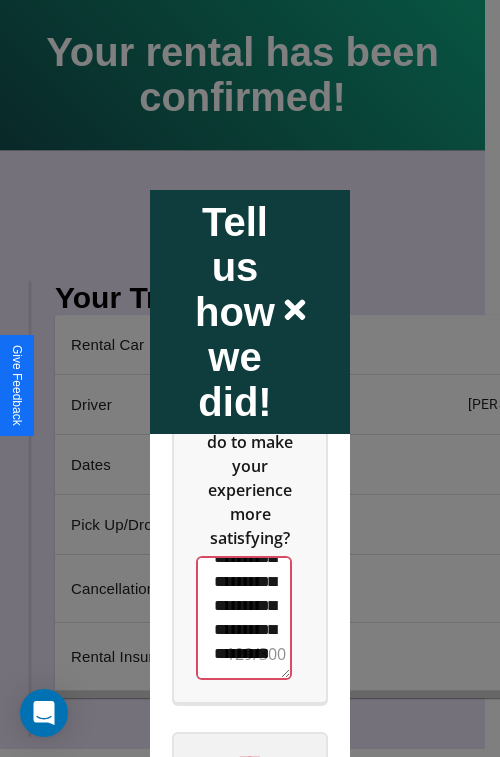 type on "**********" 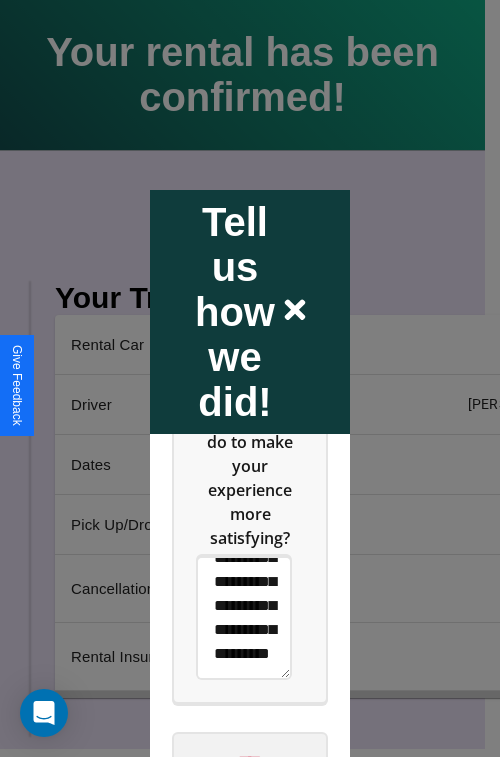 click on "****" at bounding box center (250, 761) 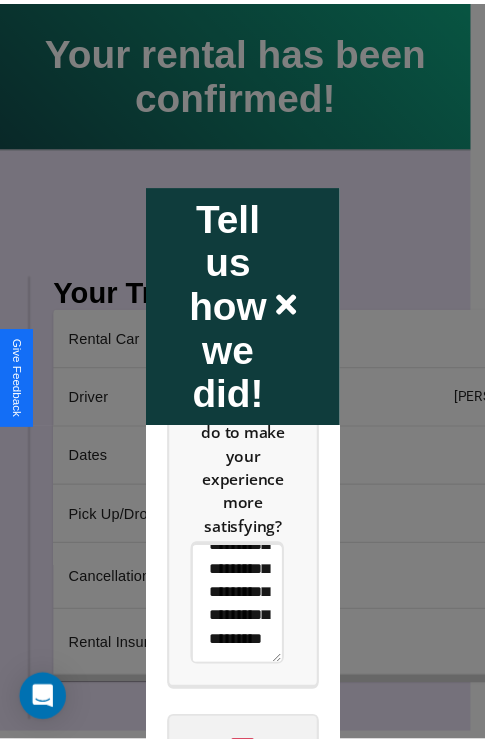 scroll, scrollTop: 0, scrollLeft: 0, axis: both 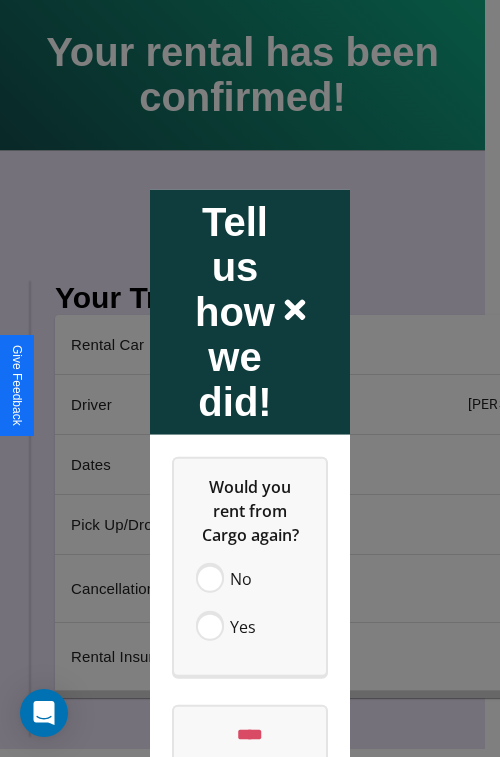 click at bounding box center (250, 378) 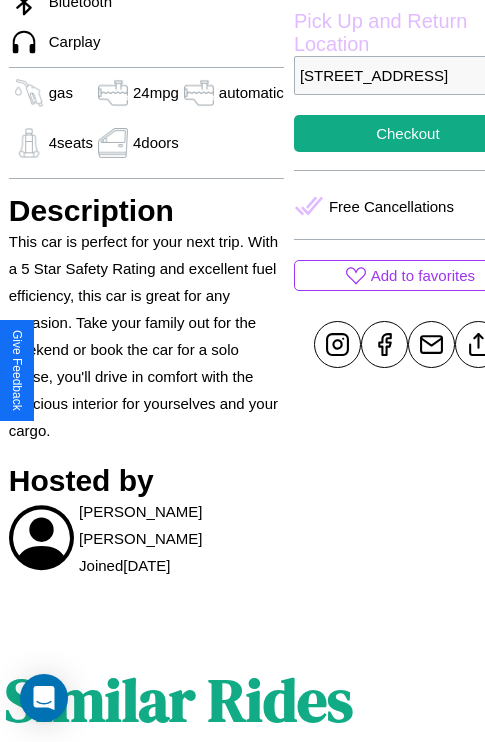 scroll, scrollTop: 709, scrollLeft: 64, axis: both 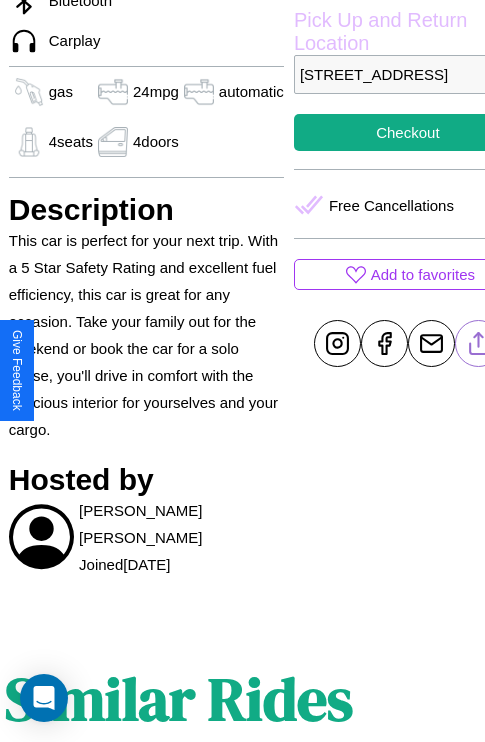 click 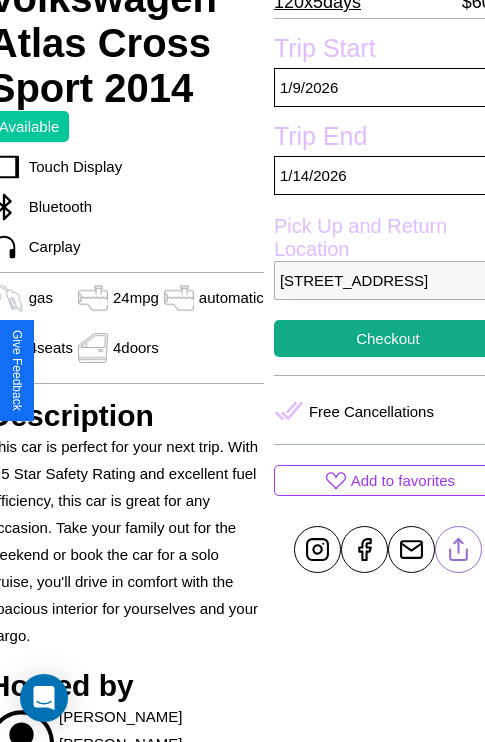 scroll, scrollTop: 498, scrollLeft: 84, axis: both 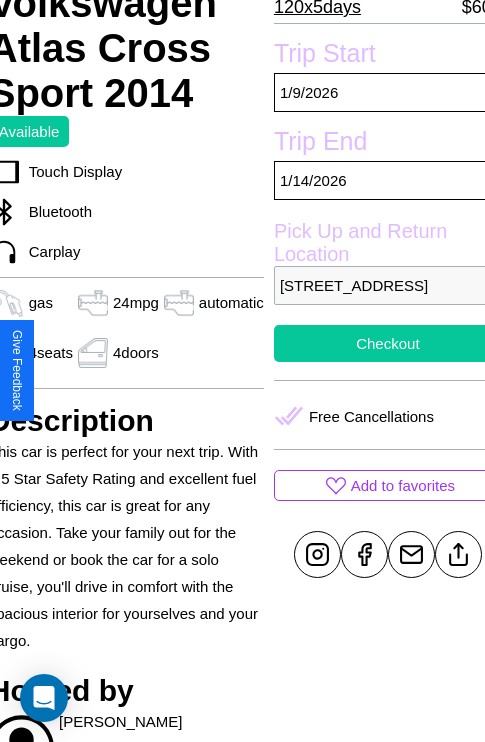 click on "Checkout" at bounding box center [388, 343] 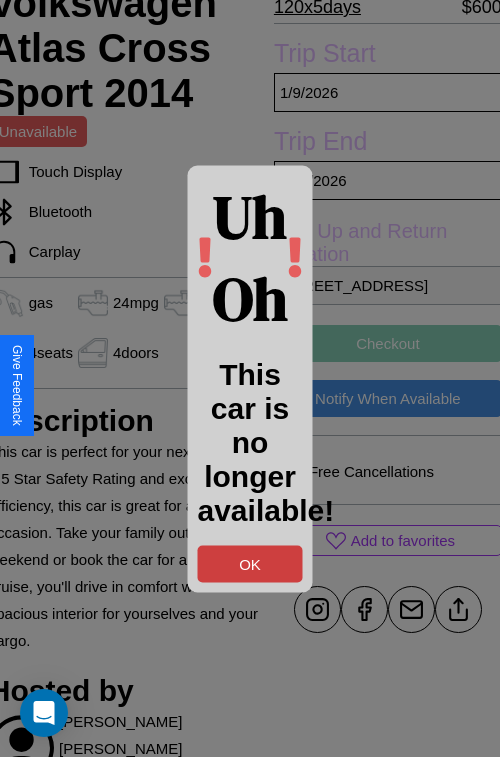 click on "OK" at bounding box center [250, 563] 